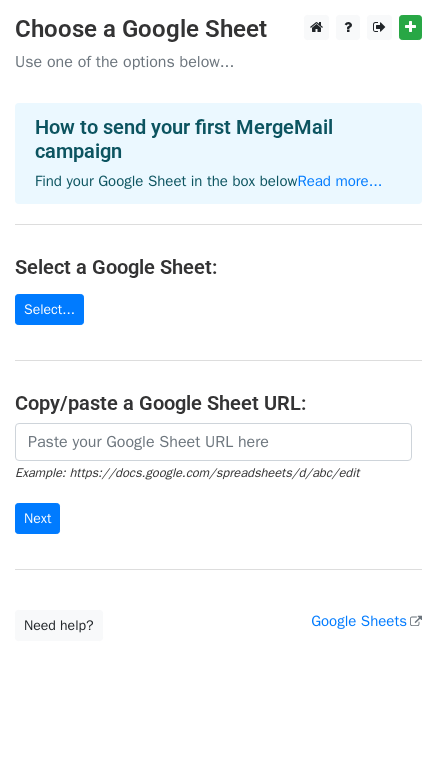 scroll, scrollTop: 0, scrollLeft: 0, axis: both 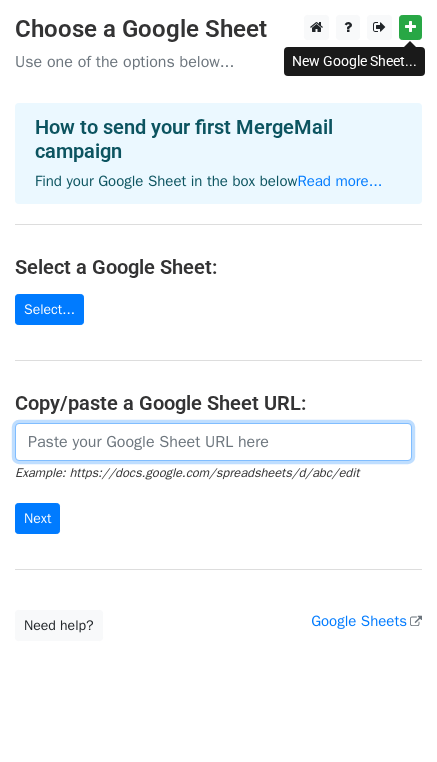 click at bounding box center (213, 442) 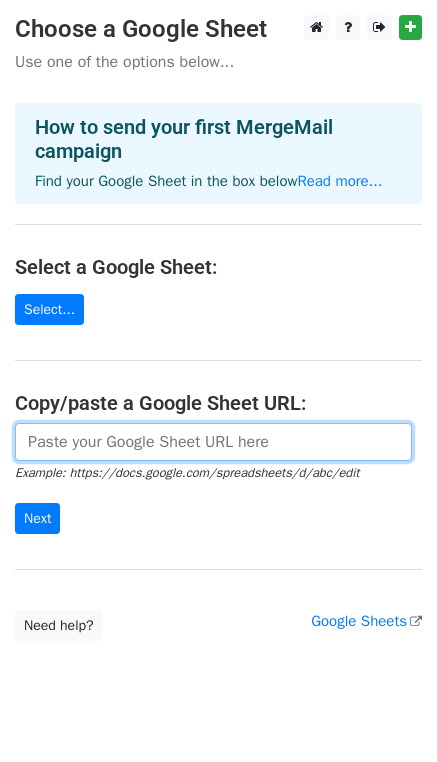 paste on "https://docs.google.com/spreadsheets/d/1OYsFbqDQlNXBT5oAjJvs-MSsX-yJrcf1LVJFOgEa3Nc/edit?usp=sharing" 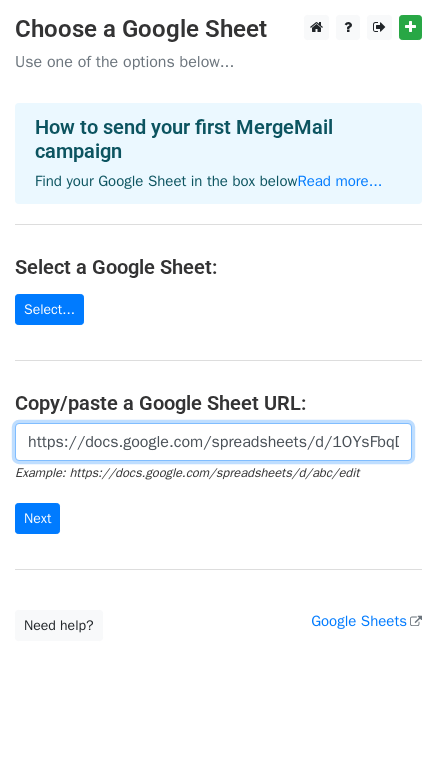 scroll, scrollTop: 0, scrollLeft: 447, axis: horizontal 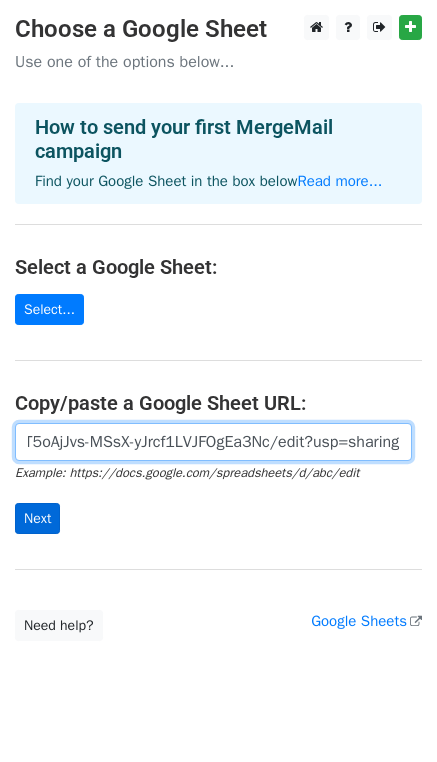 type on "https://docs.google.com/spreadsheets/d/1OYsFbqDQlNXBT5oAjJvs-MSsX-yJrcf1LVJFOgEa3Nc/edit?usp=sharing" 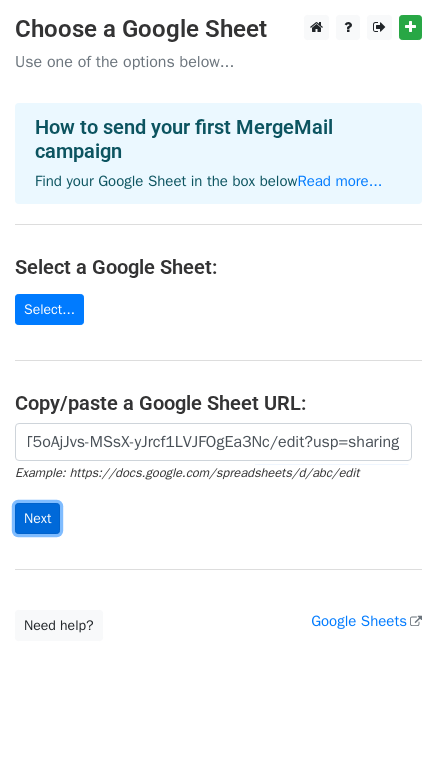 scroll, scrollTop: 0, scrollLeft: 0, axis: both 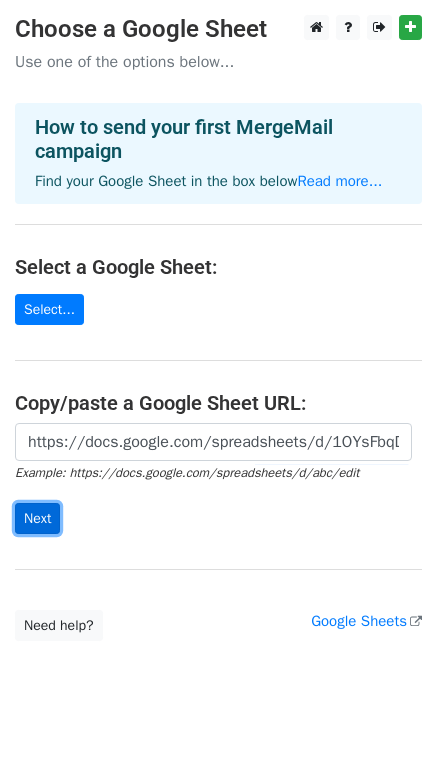 click on "Next" at bounding box center (37, 518) 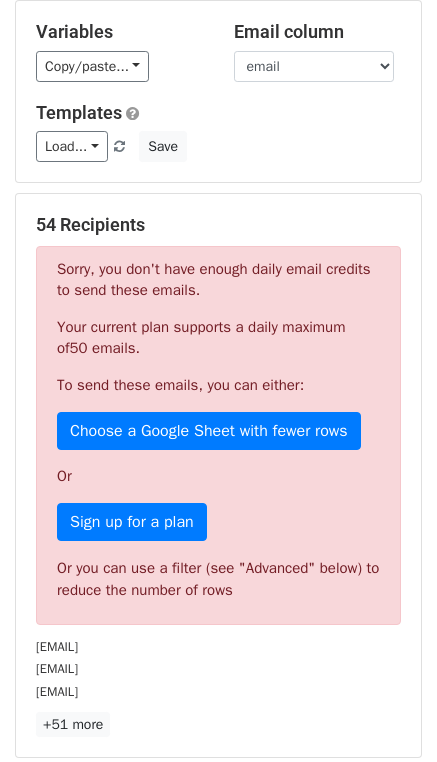 scroll, scrollTop: 186, scrollLeft: 0, axis: vertical 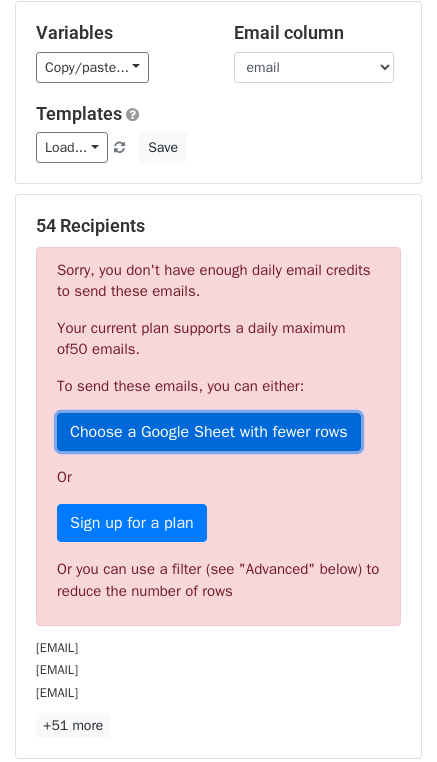 click on "Choose a Google Sheet with fewer rows" at bounding box center [209, 432] 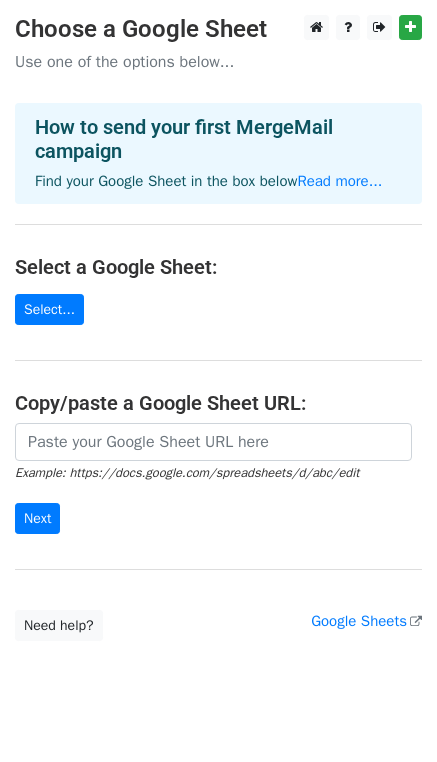 scroll, scrollTop: 0, scrollLeft: 0, axis: both 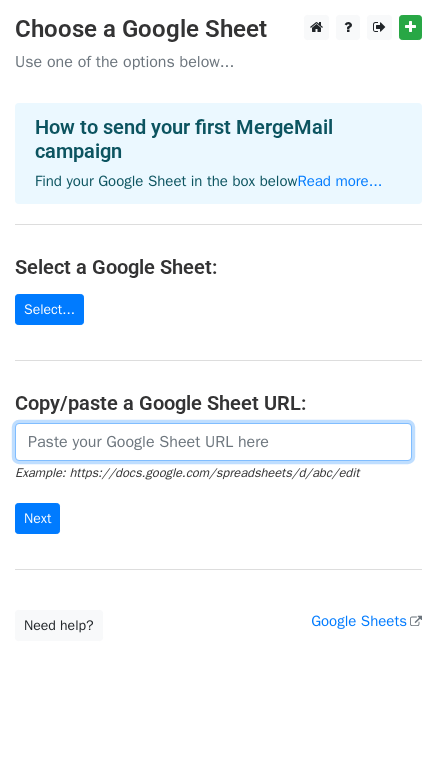 paste on "https://docs.google.com/spreadsheets/d/1PucL8YGHYrijvECtkF-gaVaxi4o2lyFyhuQ2zUsxN64/edit?usp=sharing" 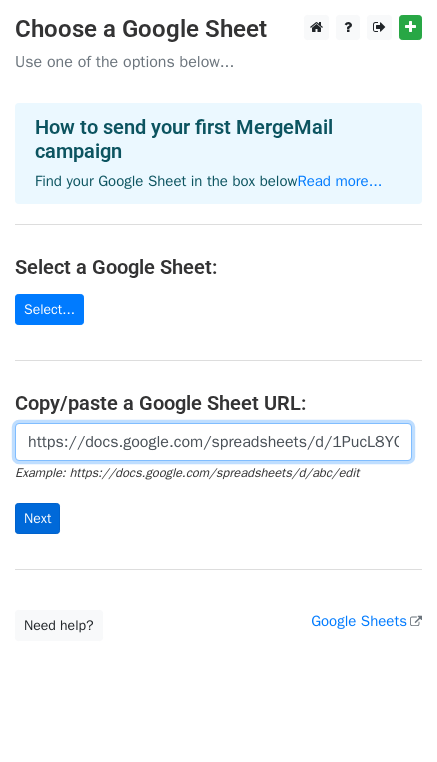 scroll, scrollTop: 0, scrollLeft: 434, axis: horizontal 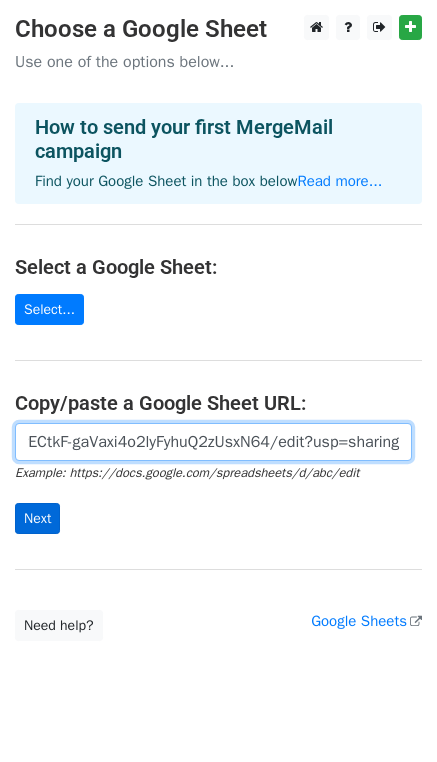 type on "https://docs.google.com/spreadsheets/d/1PucL8YGHYrijvECtkF-gaVaxi4o2lyFyhuQ2zUsxN64/edit?usp=sharing" 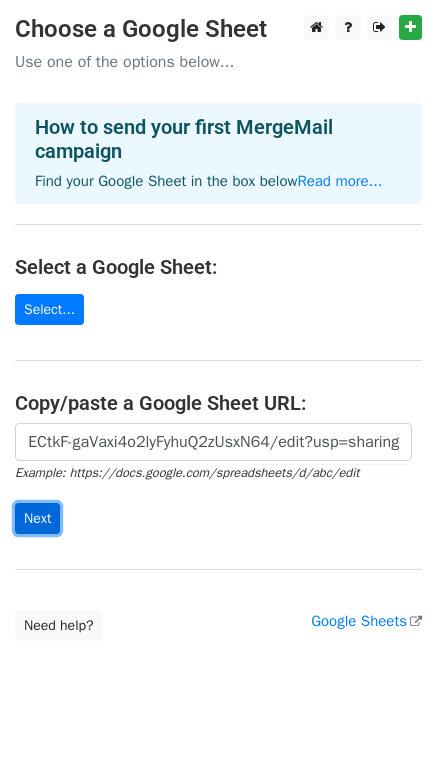 click on "Next" at bounding box center [37, 518] 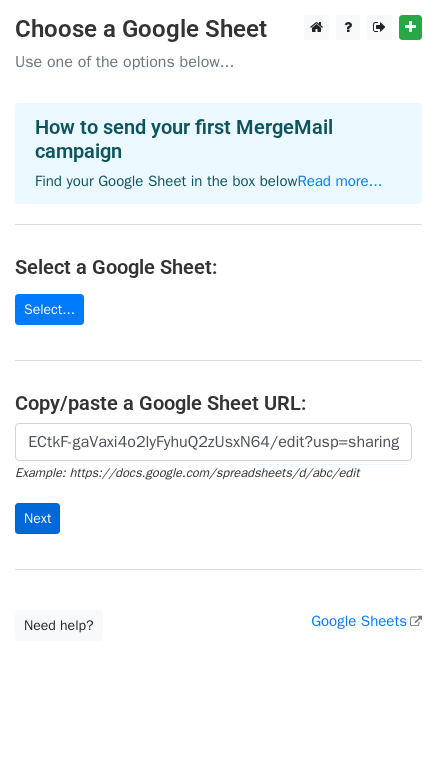 scroll, scrollTop: 0, scrollLeft: 0, axis: both 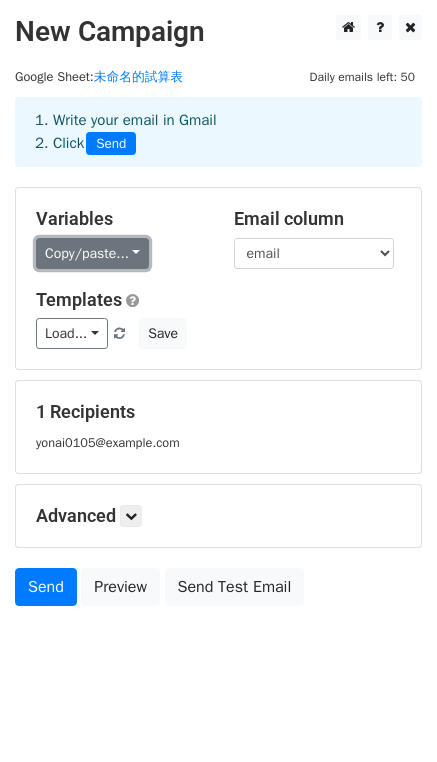 click on "Copy/paste..." at bounding box center [92, 253] 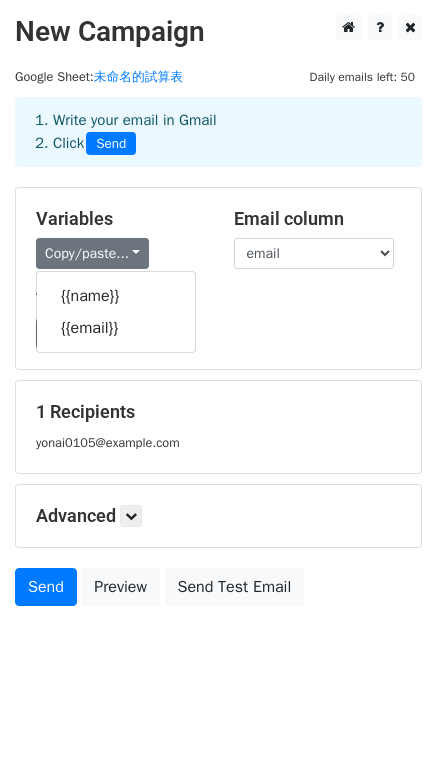 click on "Variables" at bounding box center (120, 219) 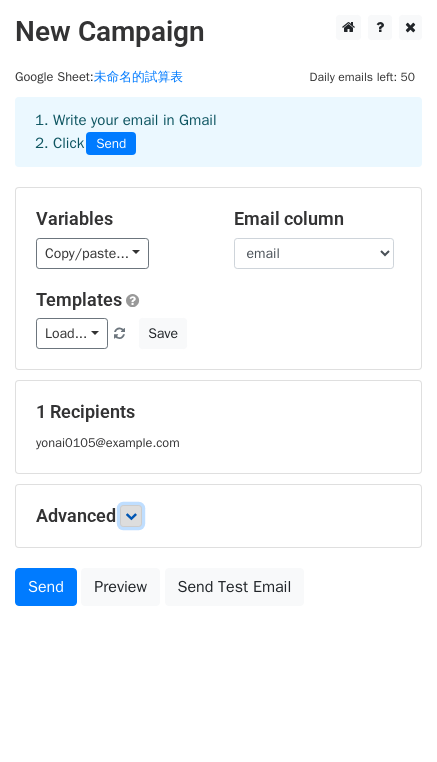 click at bounding box center (131, 516) 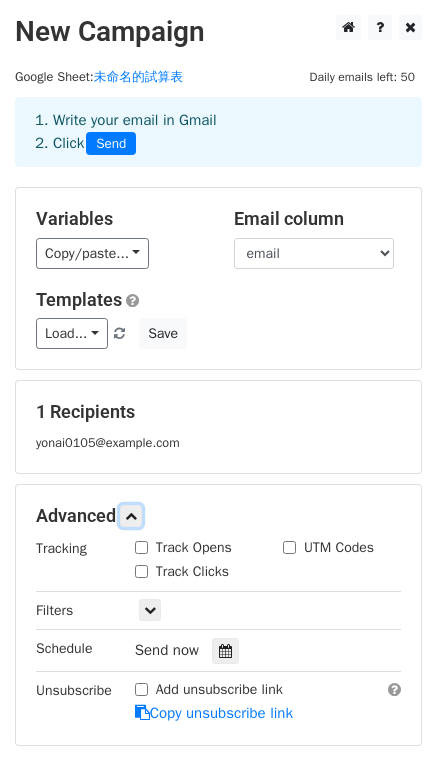 scroll, scrollTop: 59, scrollLeft: 0, axis: vertical 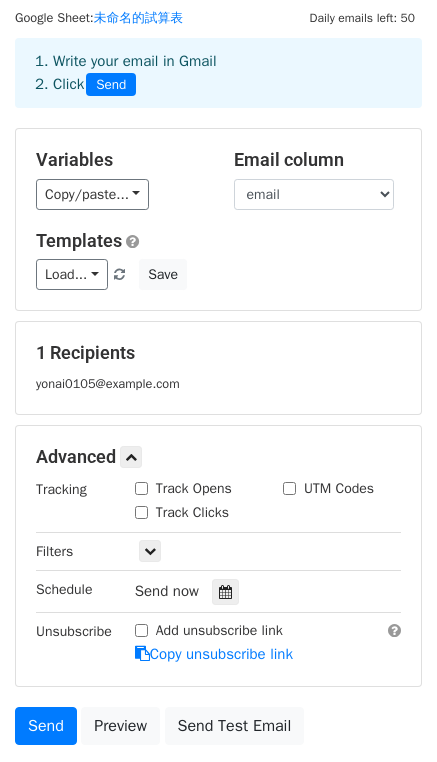 click on "Track Opens" at bounding box center (141, 488) 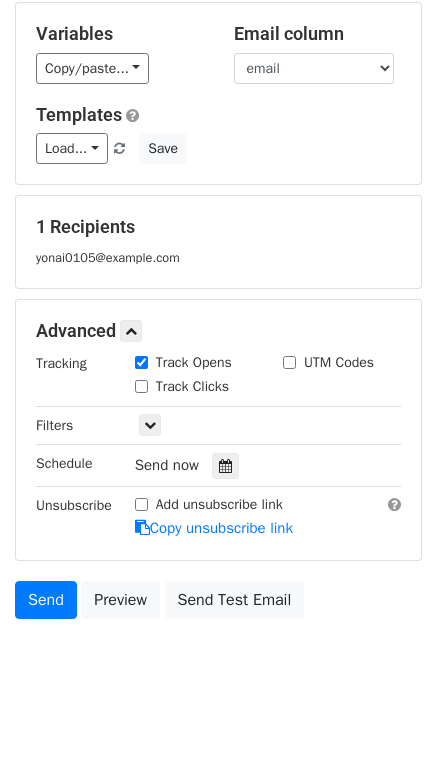 scroll, scrollTop: 187, scrollLeft: 0, axis: vertical 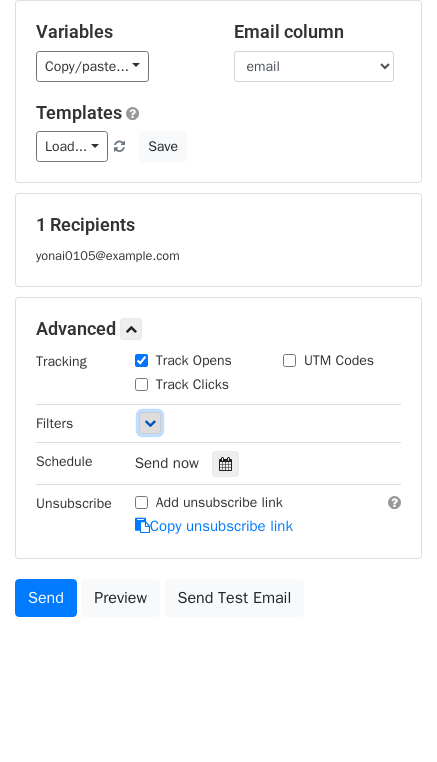 click at bounding box center (150, 423) 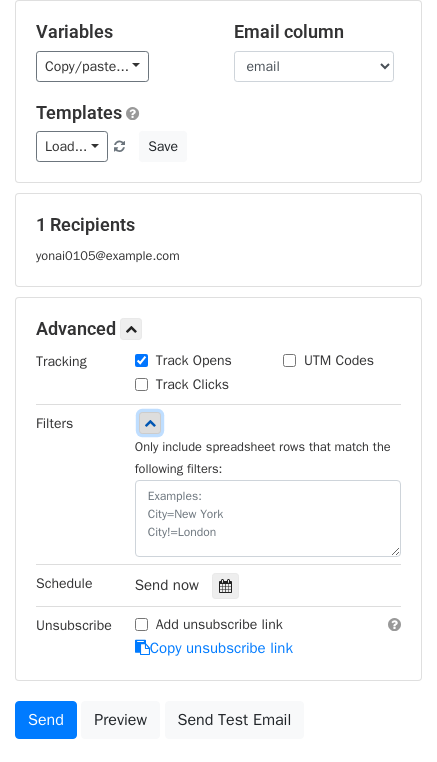 click at bounding box center [150, 423] 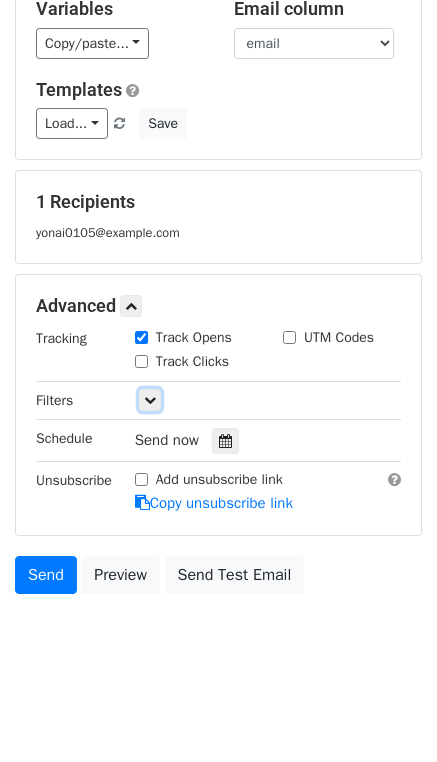 scroll, scrollTop: 0, scrollLeft: 0, axis: both 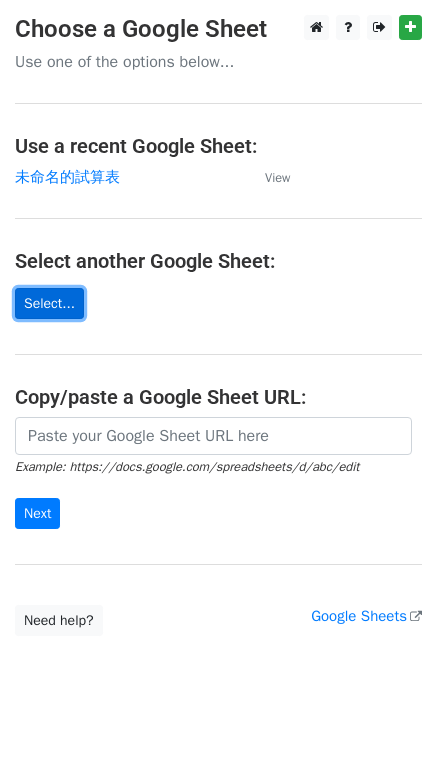 click on "Select..." at bounding box center (49, 303) 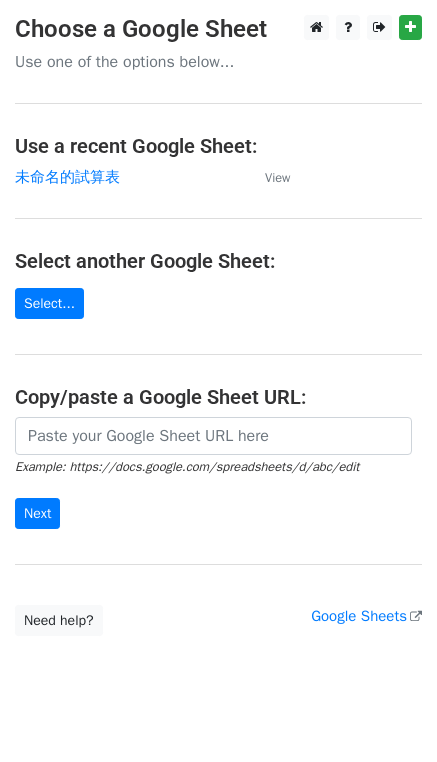 scroll, scrollTop: 0, scrollLeft: 0, axis: both 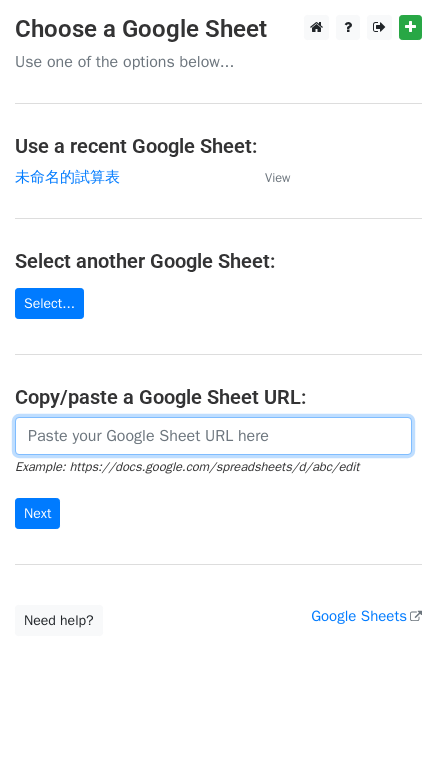 click at bounding box center [213, 436] 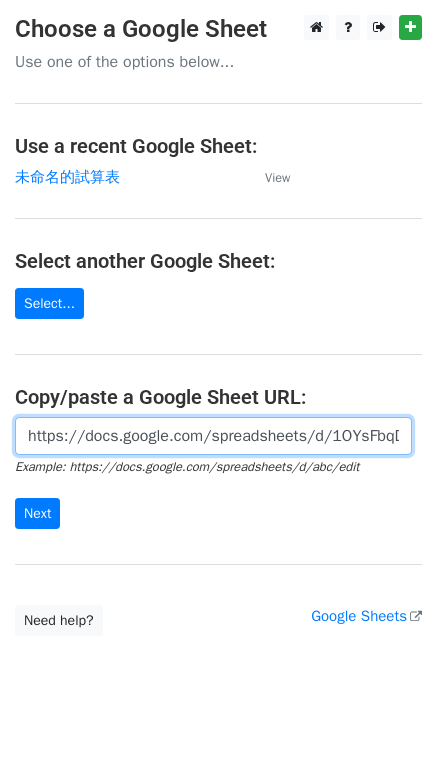 scroll, scrollTop: 0, scrollLeft: 447, axis: horizontal 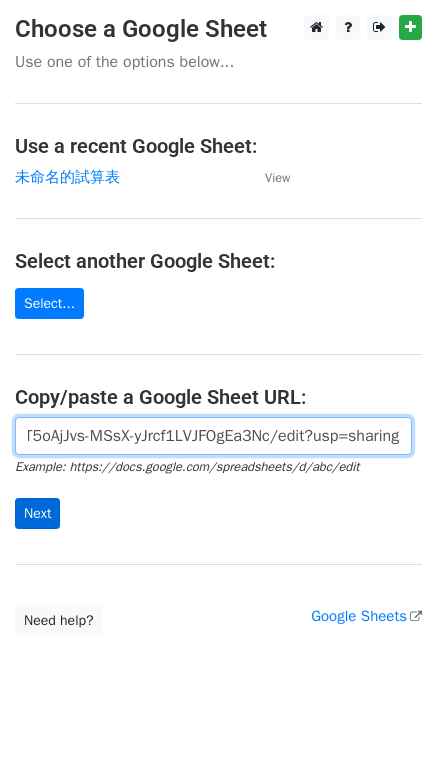 type on "https://docs.google.com/spreadsheets/d/1OYsFbqDQlNXBT5oAjJvs-MSsX-yJrcf1LVJFOgEa3Nc/edit?usp=sharing" 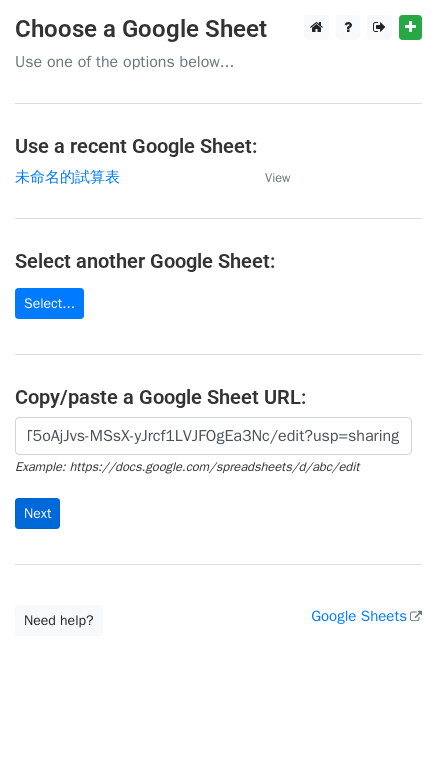 click on "Next" at bounding box center [37, 513] 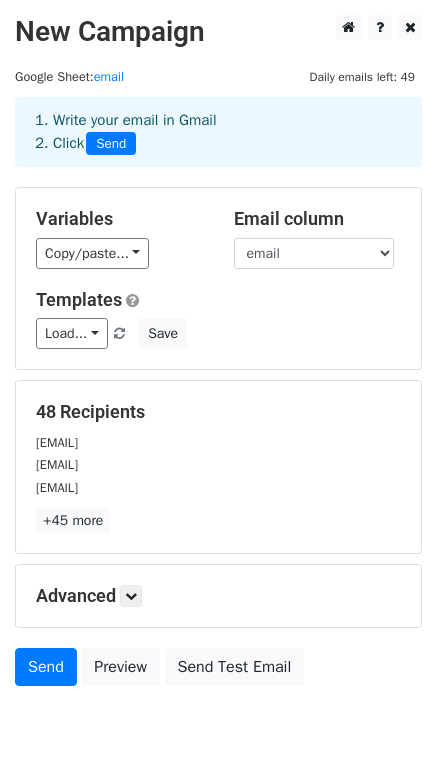 scroll, scrollTop: 30, scrollLeft: 0, axis: vertical 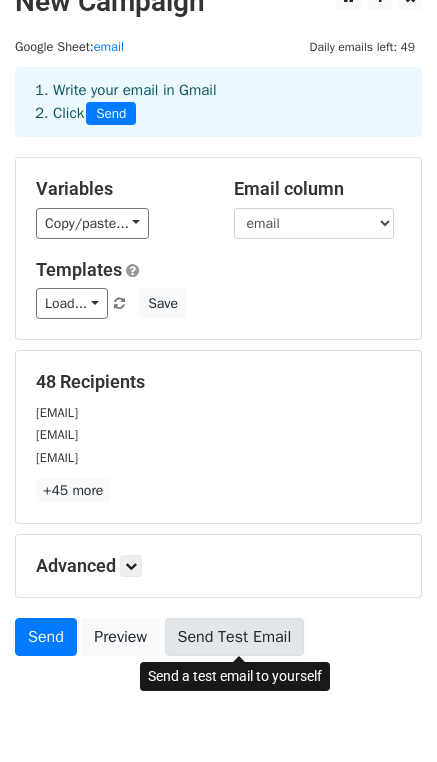 click on "Send Test Email" at bounding box center [235, 637] 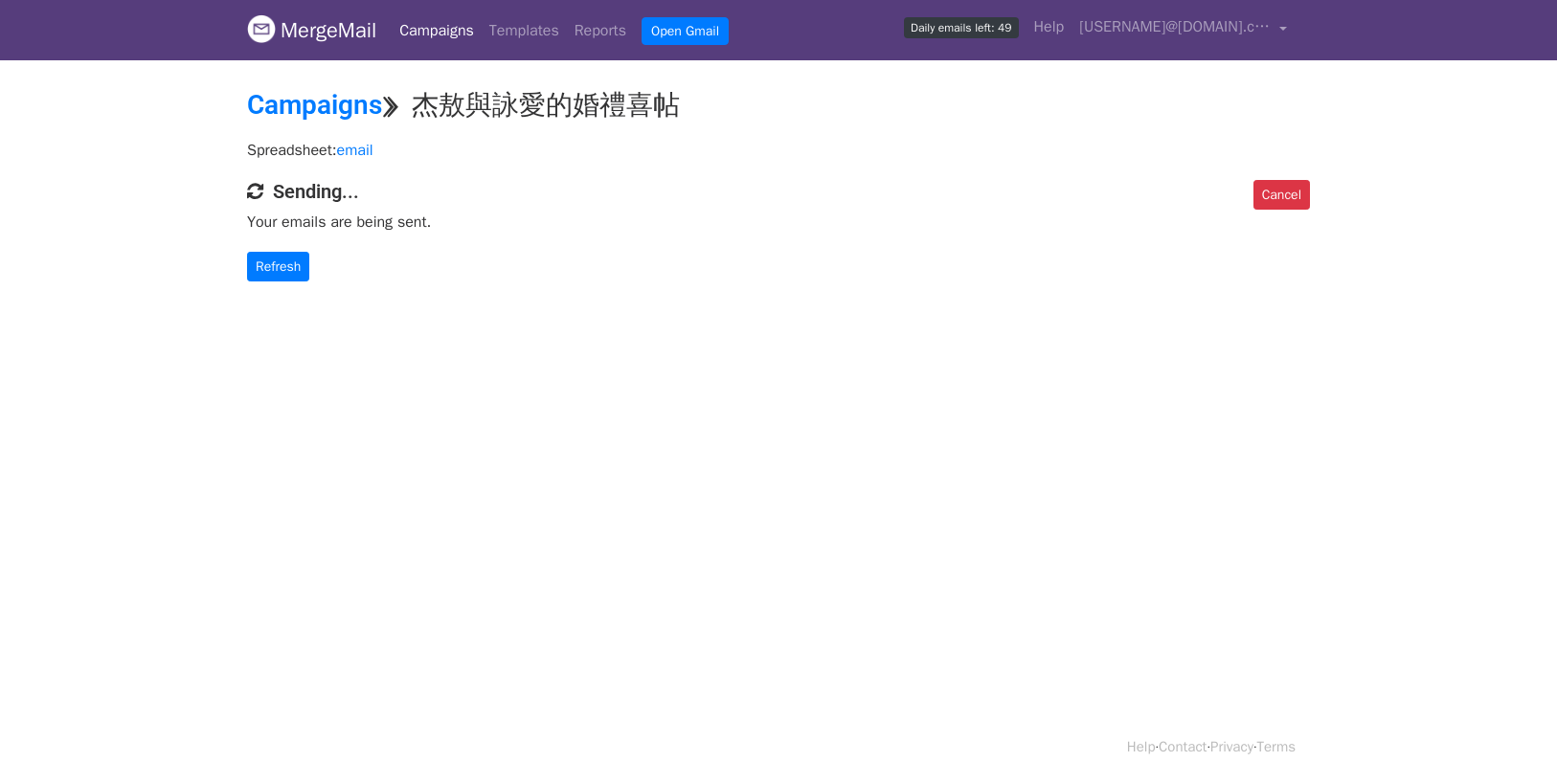 scroll, scrollTop: 0, scrollLeft: 0, axis: both 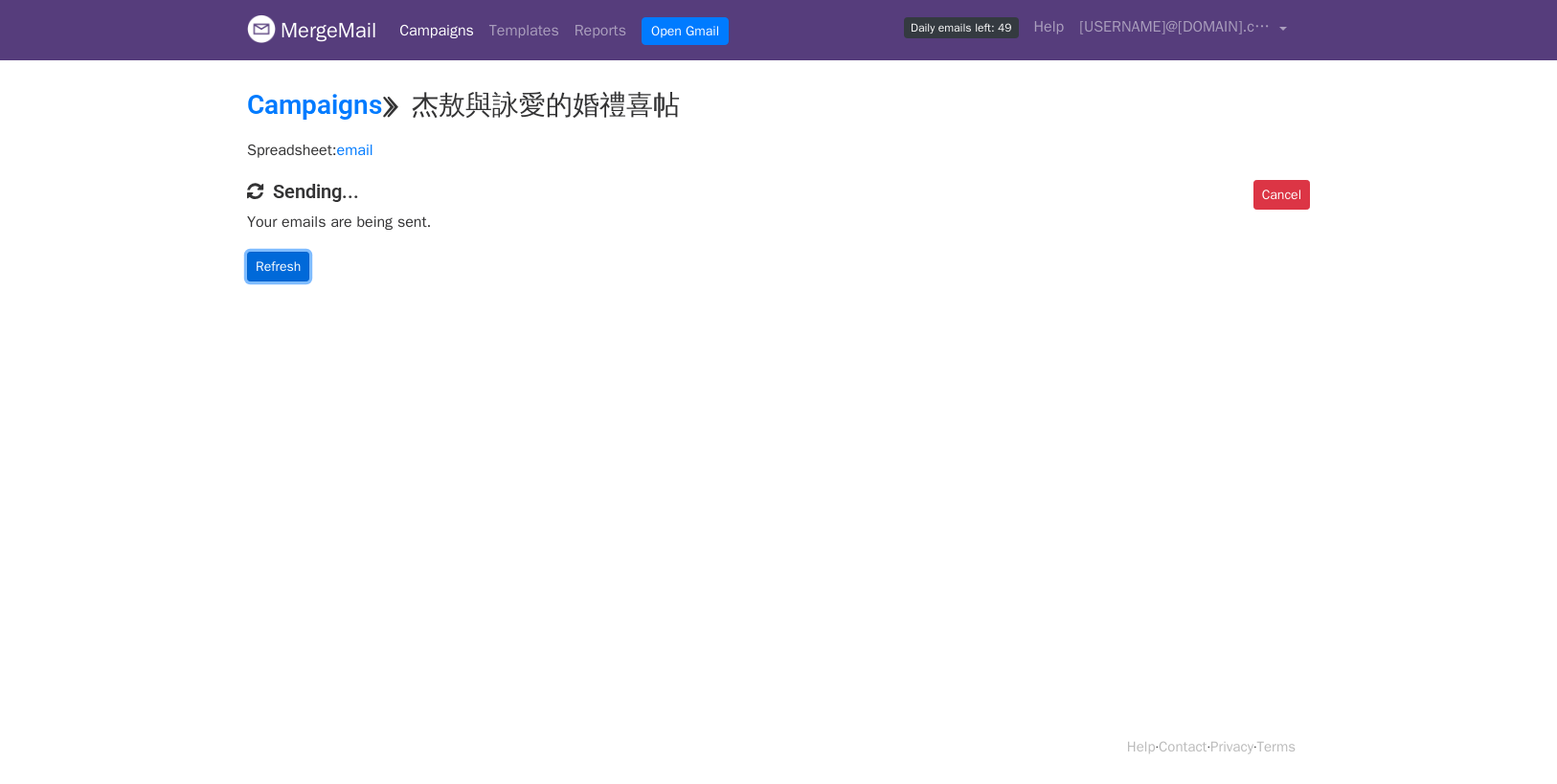 click on "Refresh" at bounding box center (278, 266) 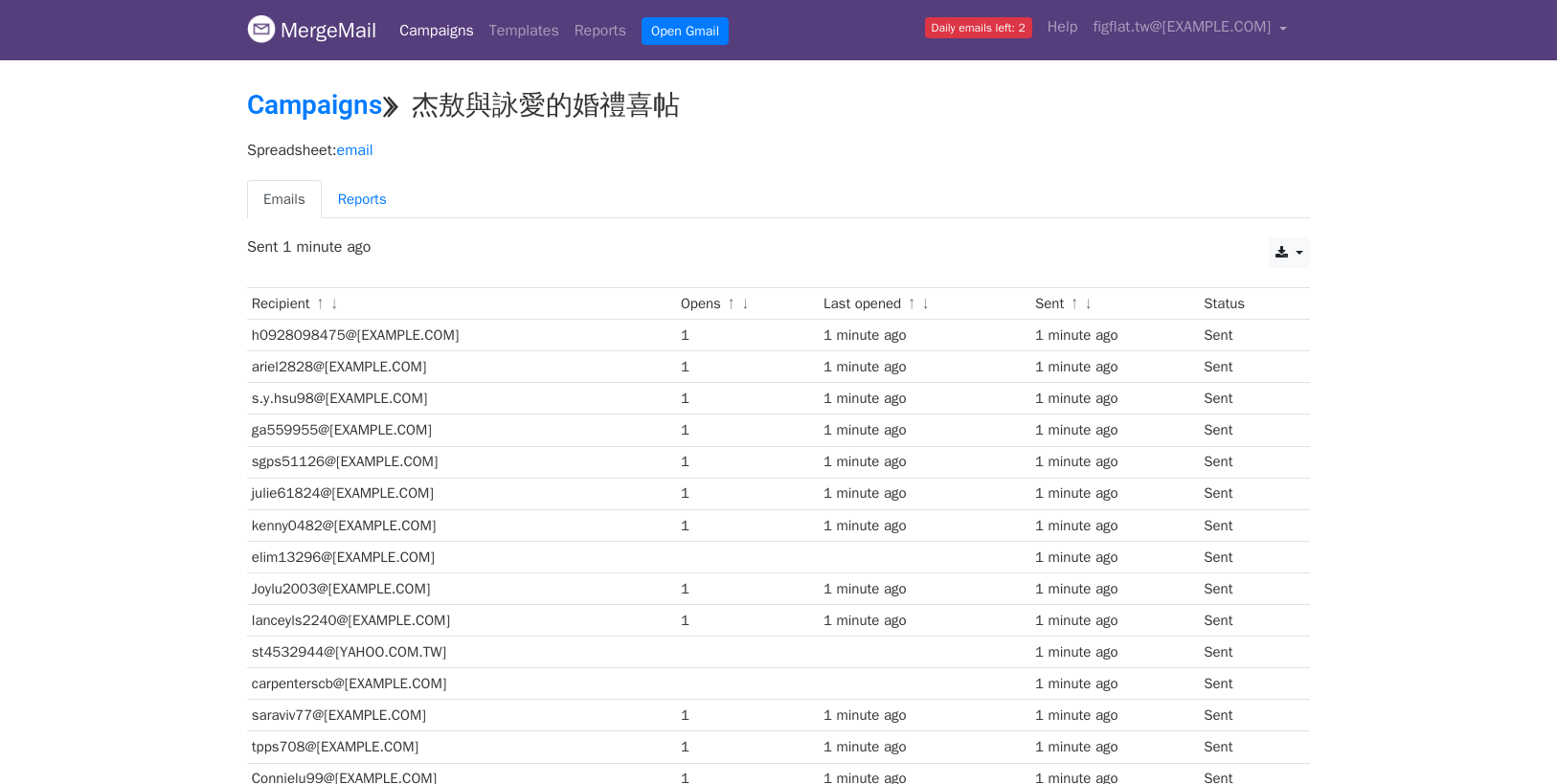 scroll, scrollTop: 0, scrollLeft: 0, axis: both 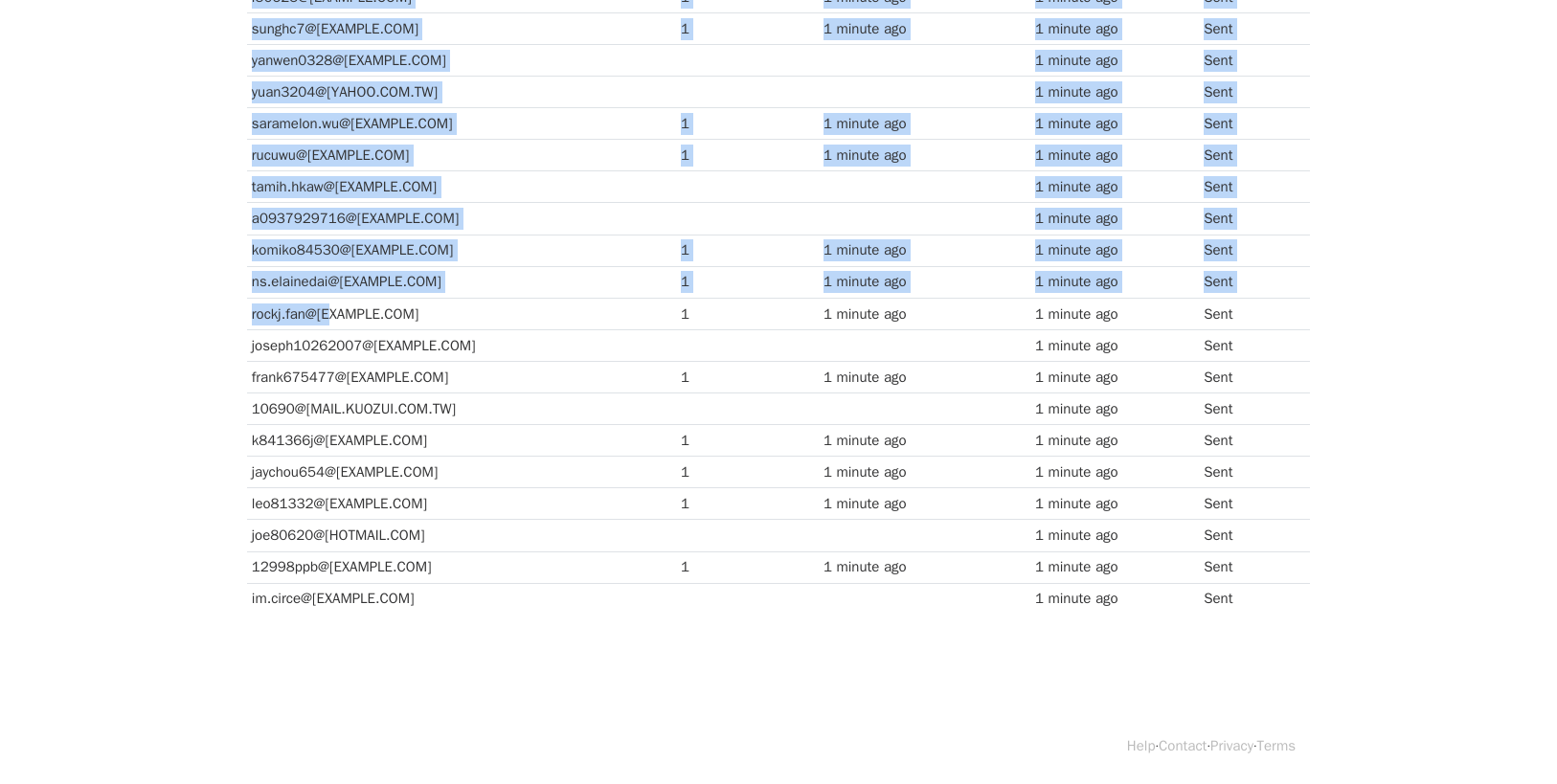 drag, startPoint x: 334, startPoint y: 318, endPoint x: 573, endPoint y: 637, distance: 398.60005 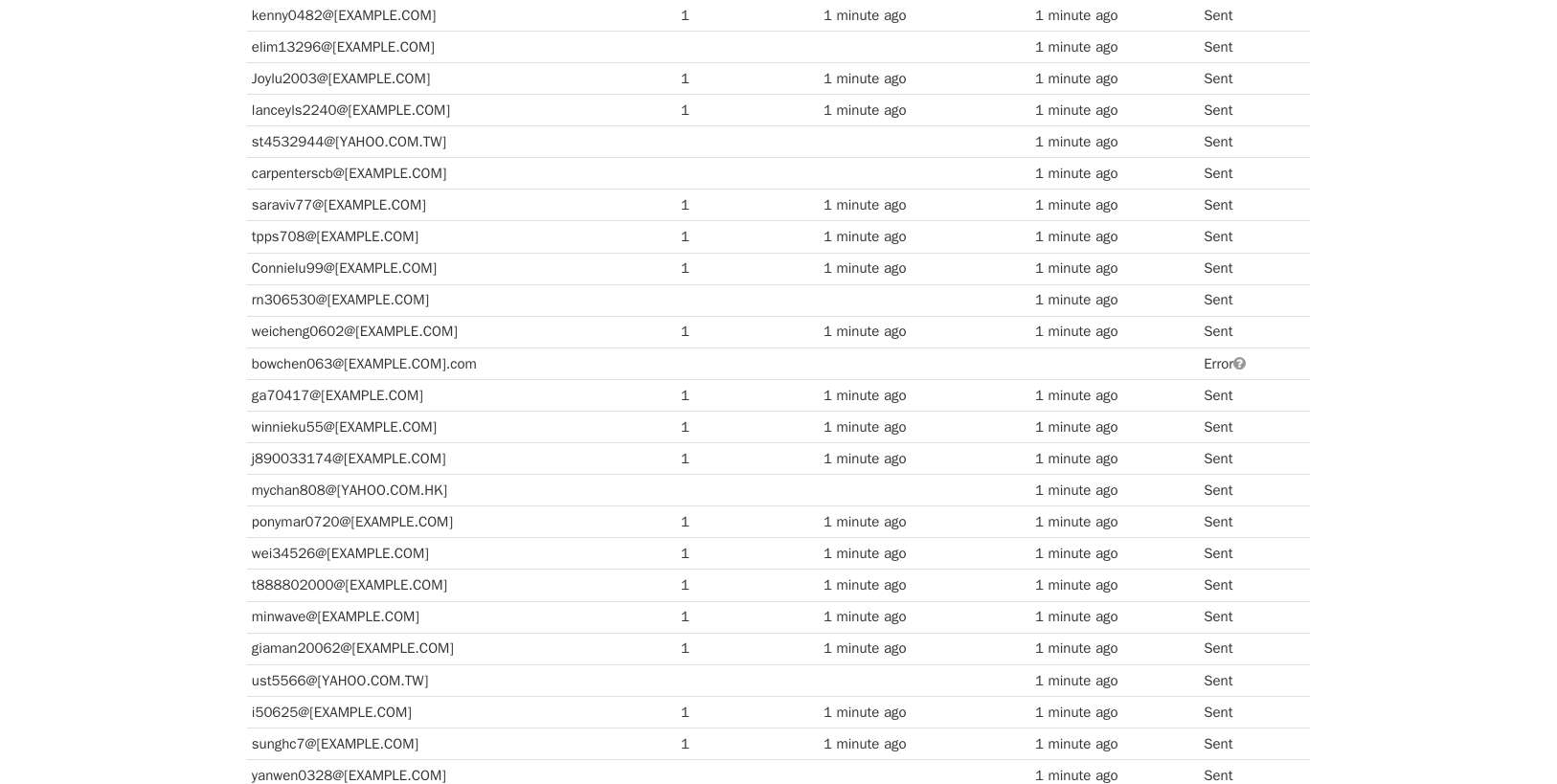 scroll, scrollTop: 509, scrollLeft: 0, axis: vertical 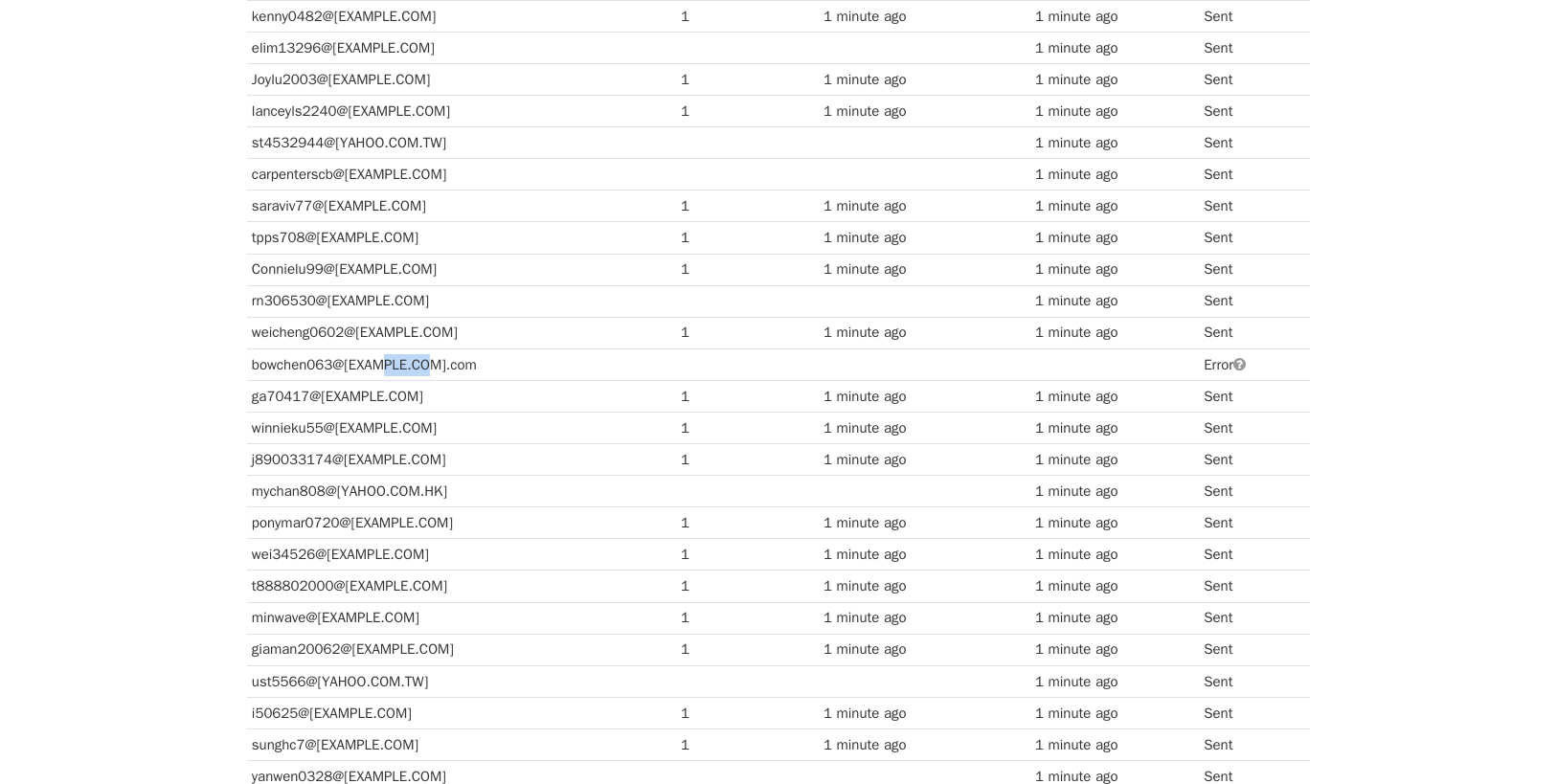 drag, startPoint x: 463, startPoint y: 360, endPoint x: 382, endPoint y: 361, distance: 81.00617 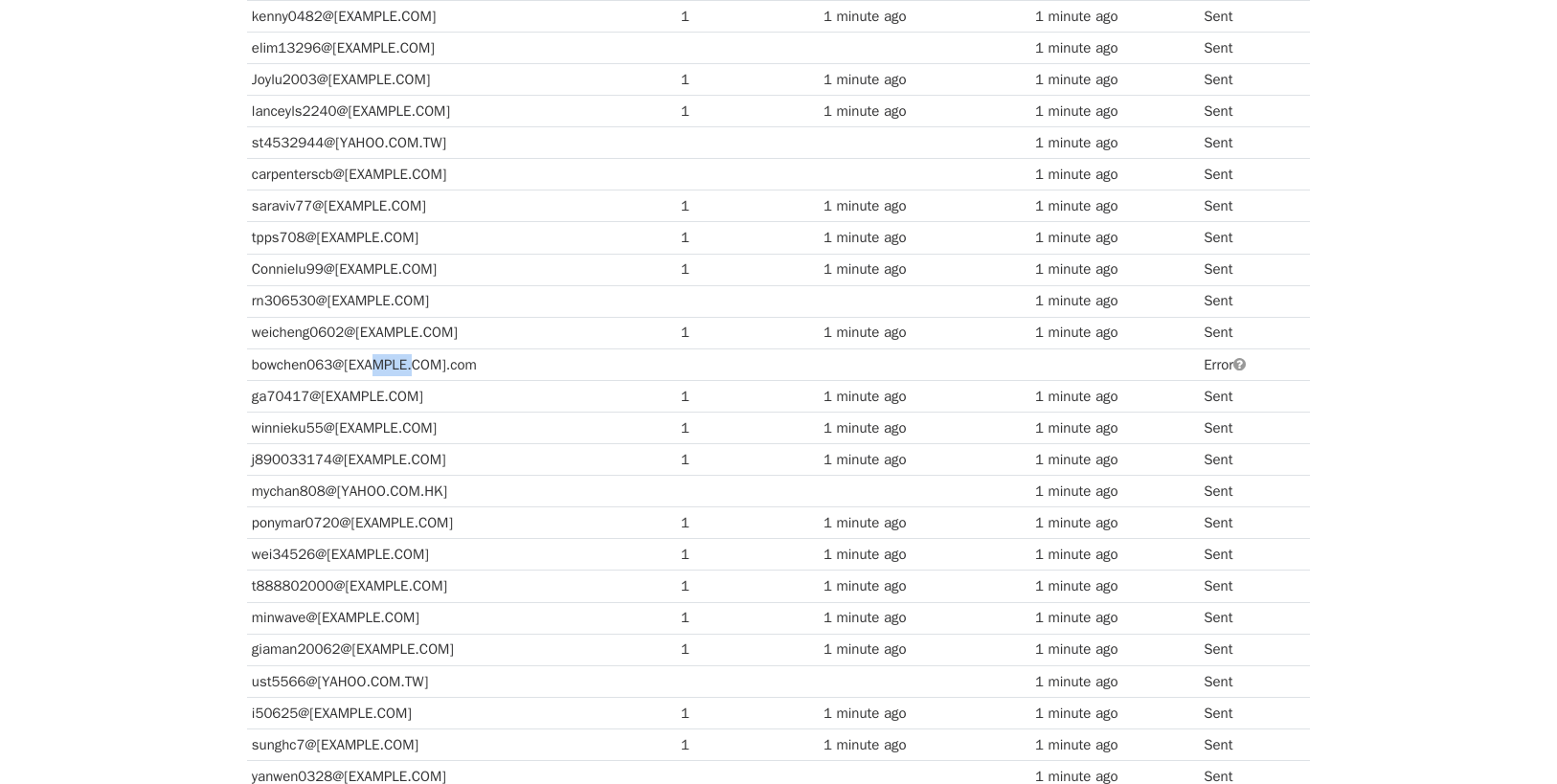 drag, startPoint x: 399, startPoint y: 362, endPoint x: 379, endPoint y: 362, distance: 20 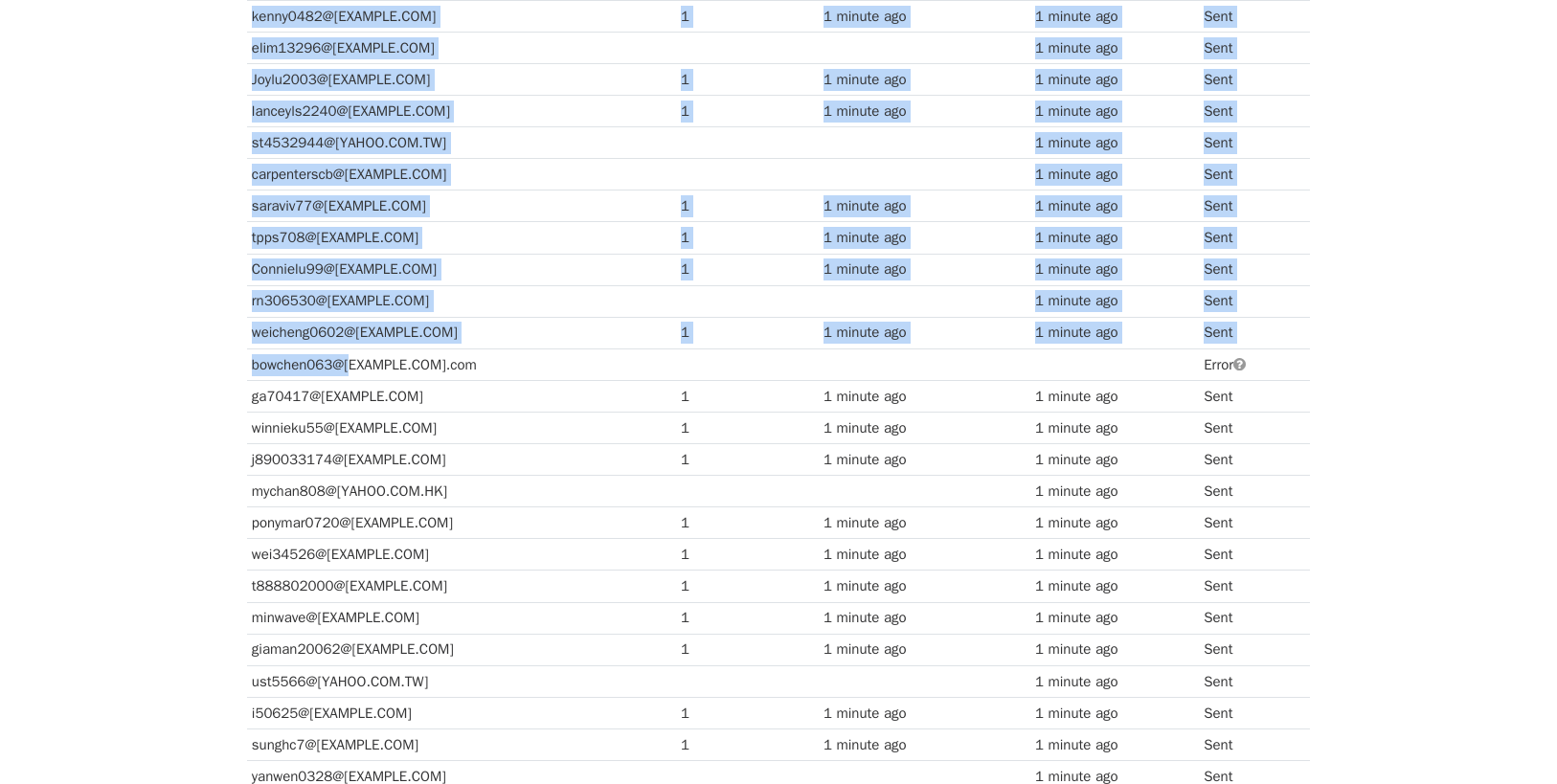 drag, startPoint x: 246, startPoint y: 368, endPoint x: 346, endPoint y: 368, distance: 100 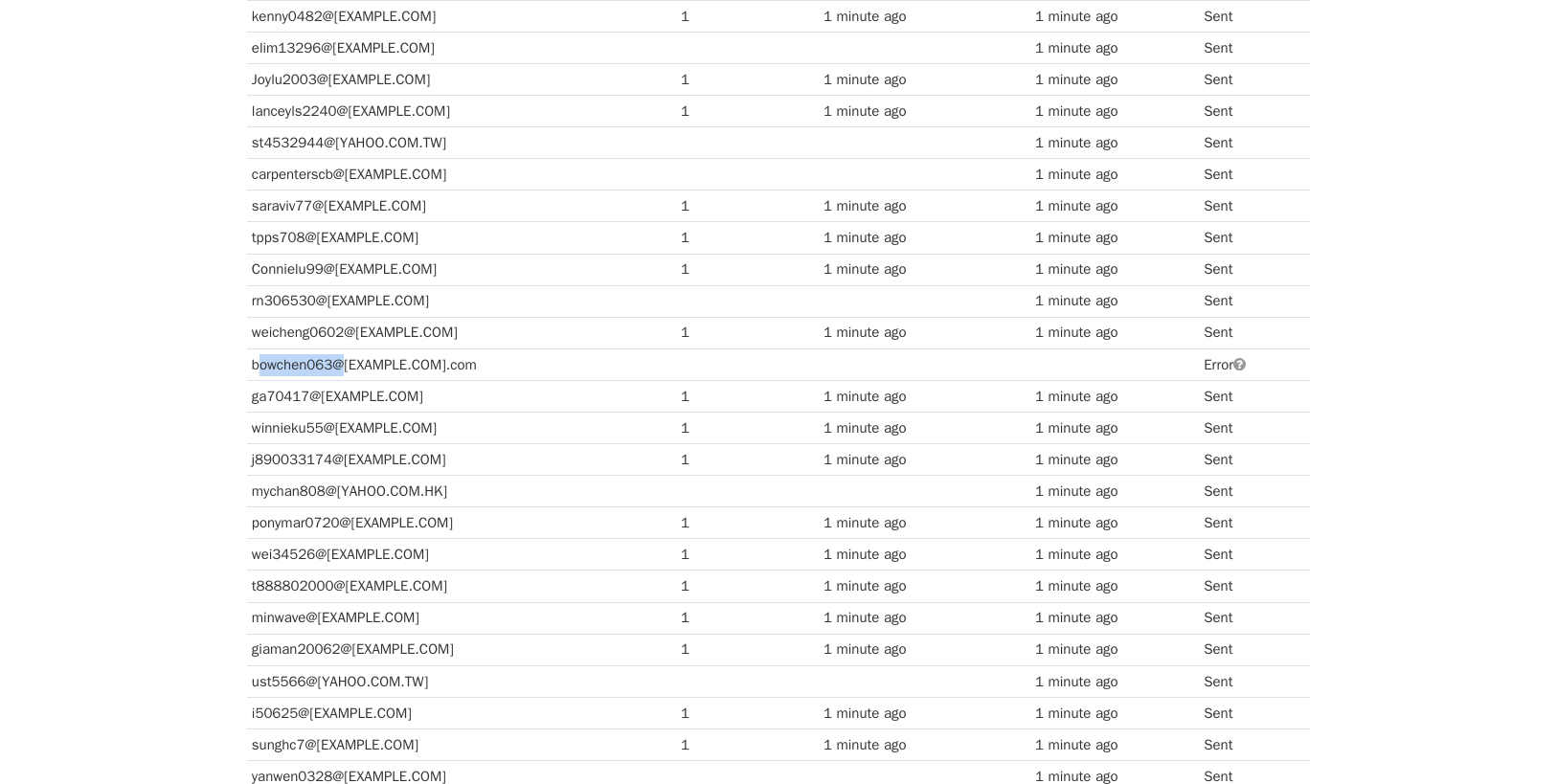 drag, startPoint x: 338, startPoint y: 368, endPoint x: 247, endPoint y: 368, distance: 91 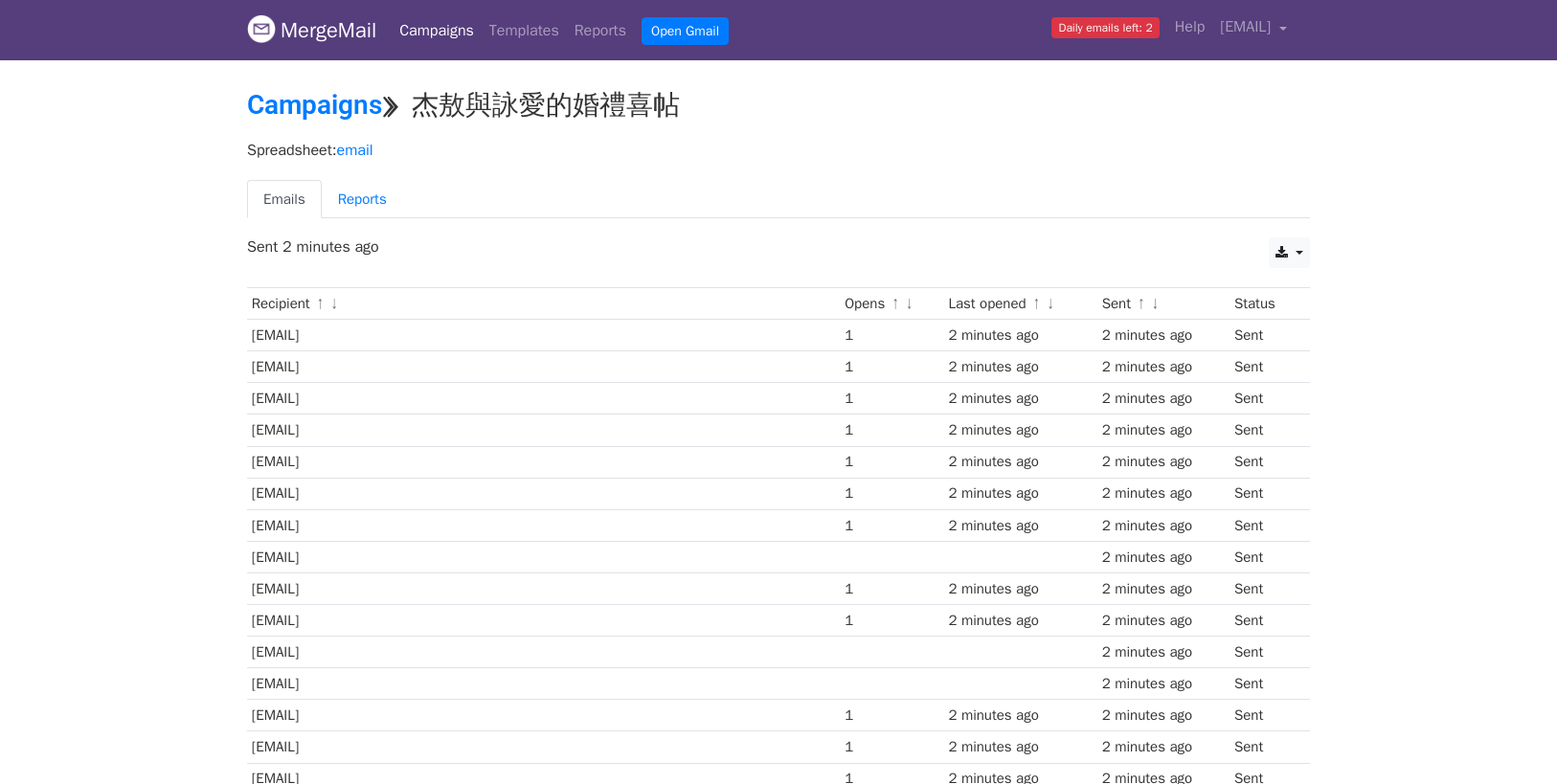 scroll, scrollTop: 0, scrollLeft: 0, axis: both 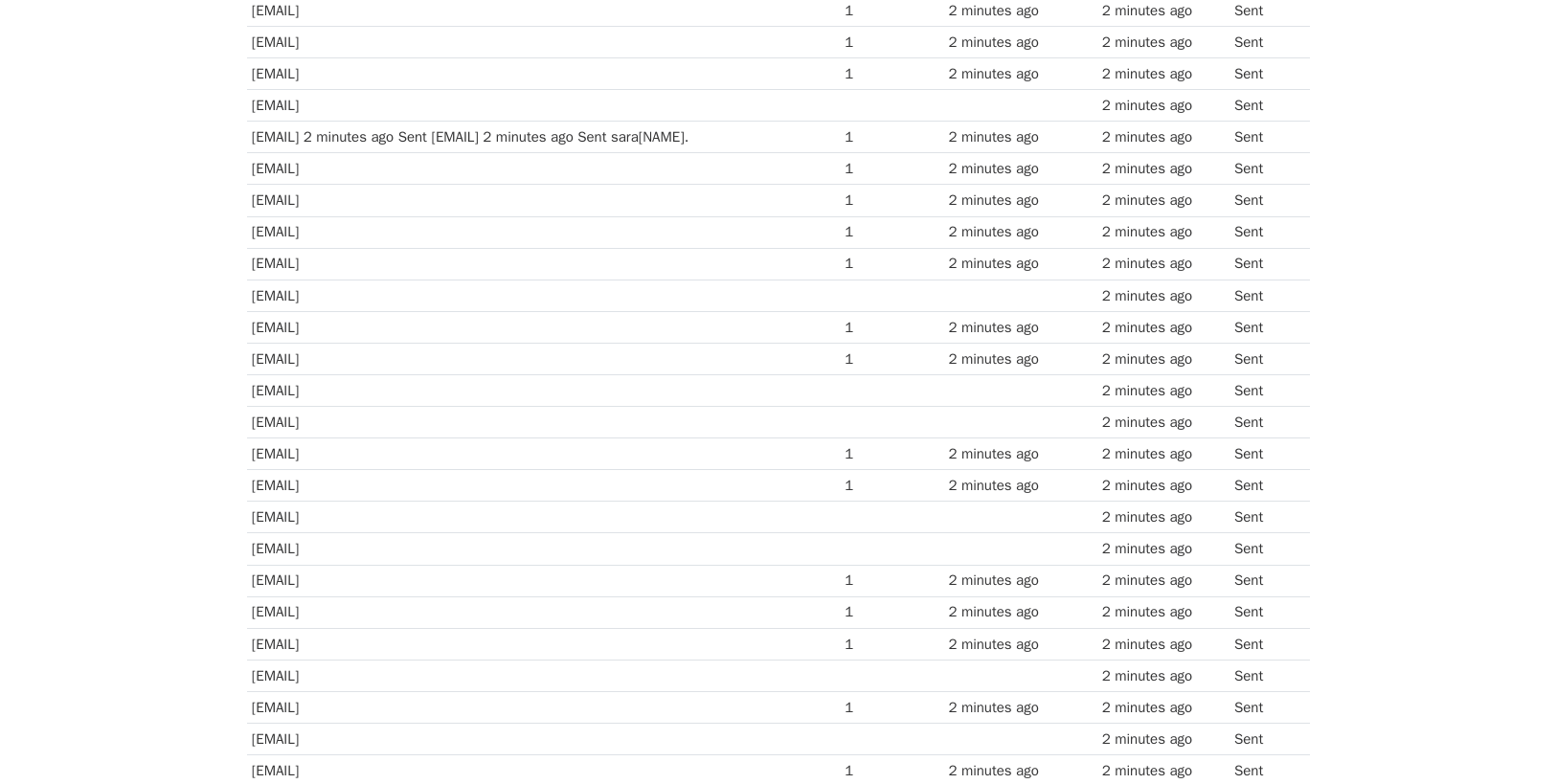 drag, startPoint x: 260, startPoint y: 392, endPoint x: 323, endPoint y: 456, distance: 89.80535 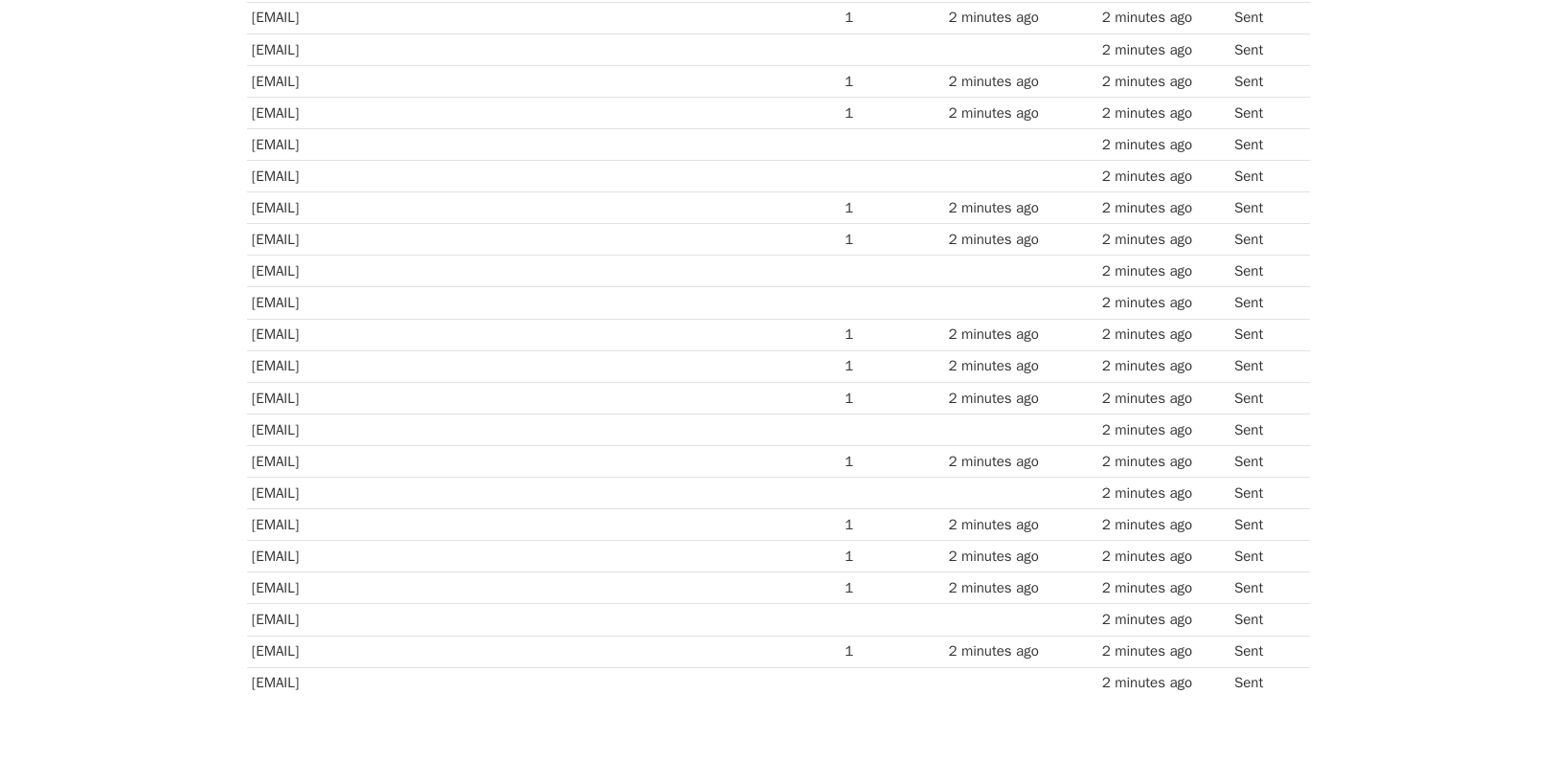 scroll, scrollTop: 1225, scrollLeft: 0, axis: vertical 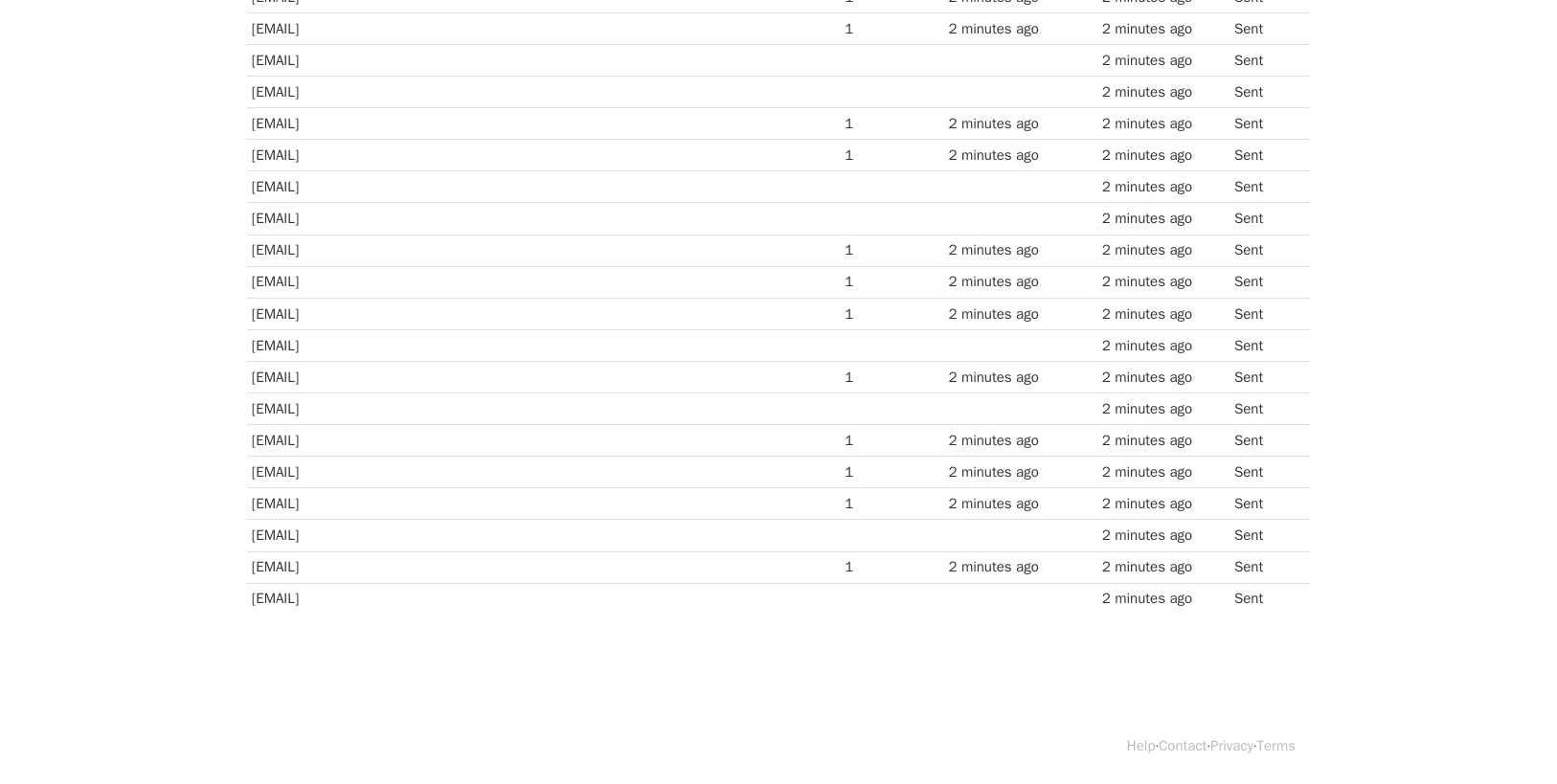 drag, startPoint x: 369, startPoint y: 561, endPoint x: 369, endPoint y: 612, distance: 51 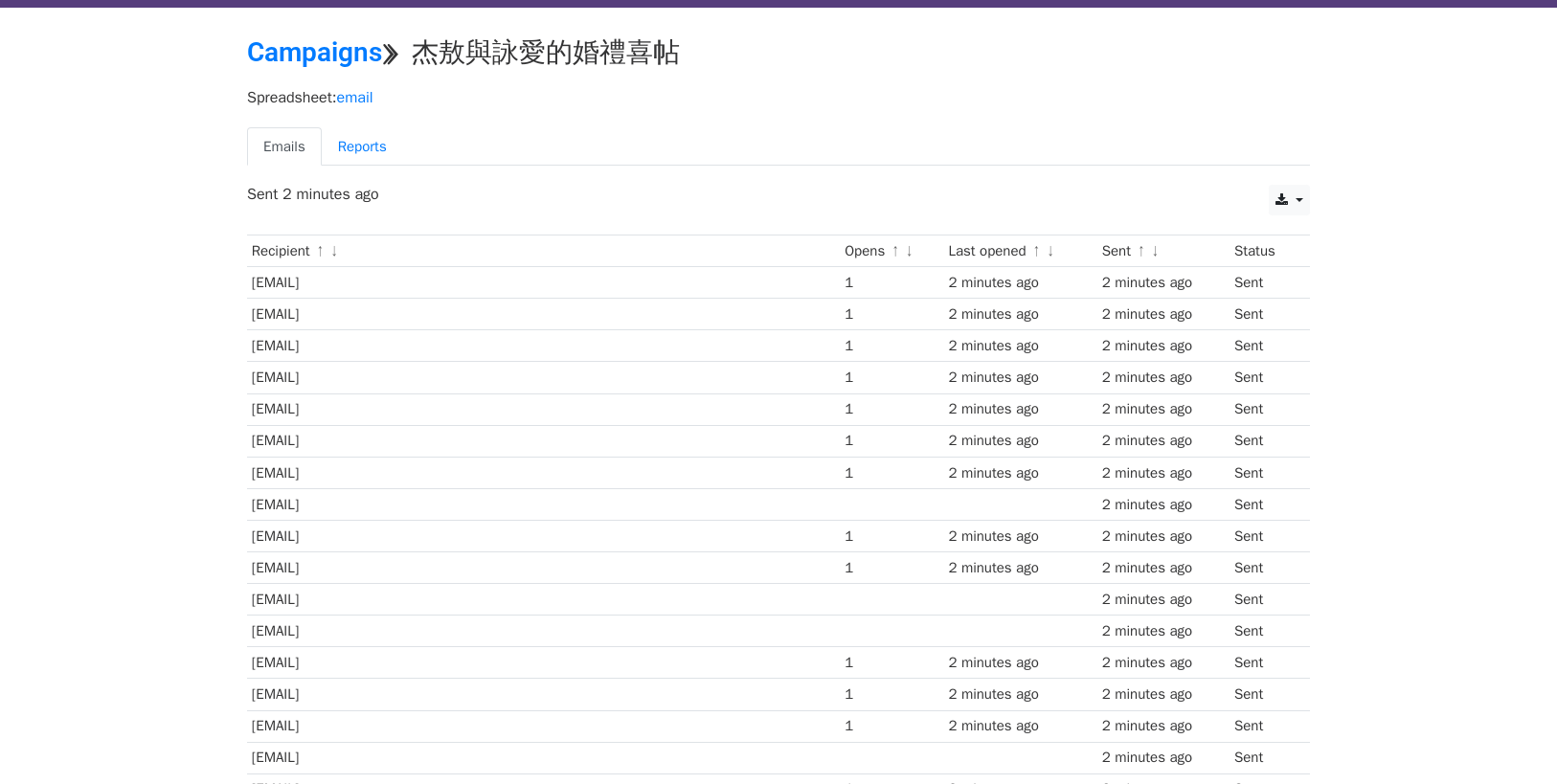 scroll, scrollTop: 77, scrollLeft: 0, axis: vertical 